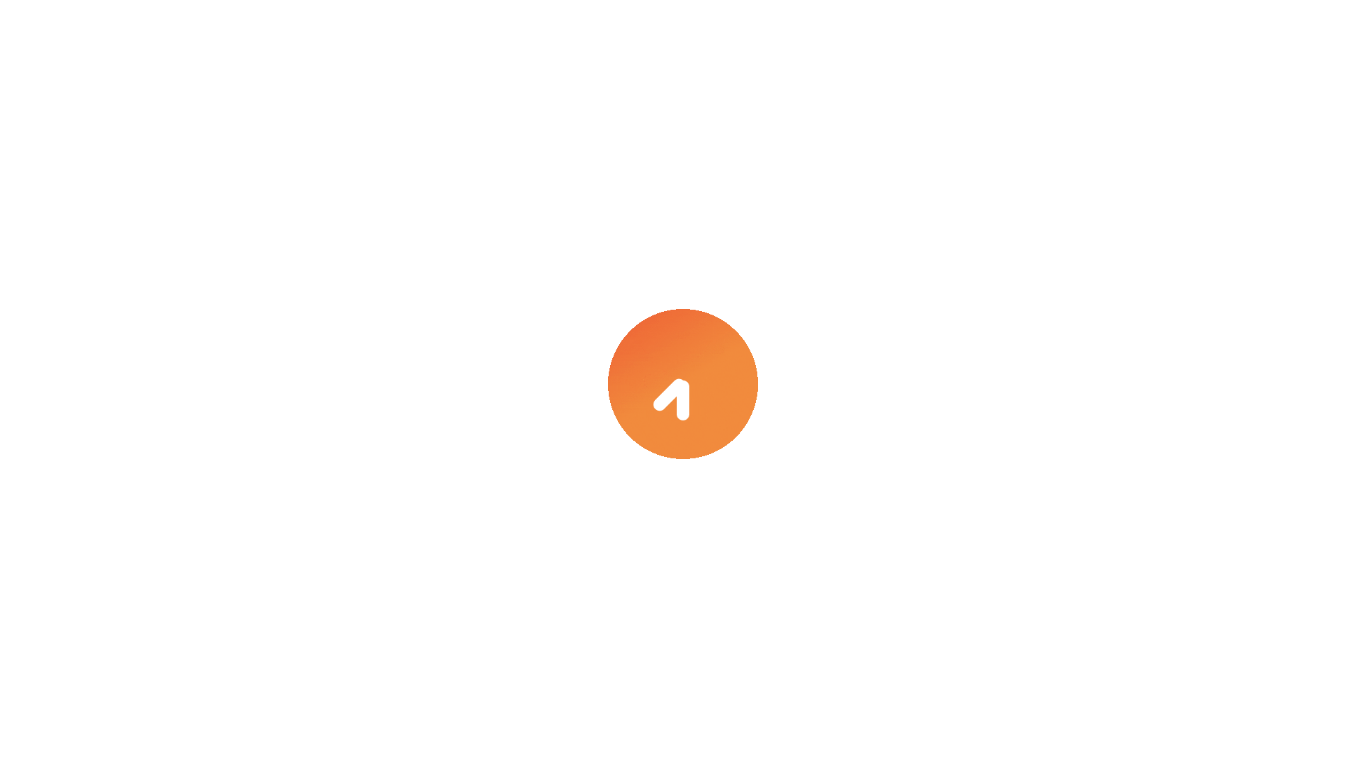 scroll, scrollTop: 0, scrollLeft: 0, axis: both 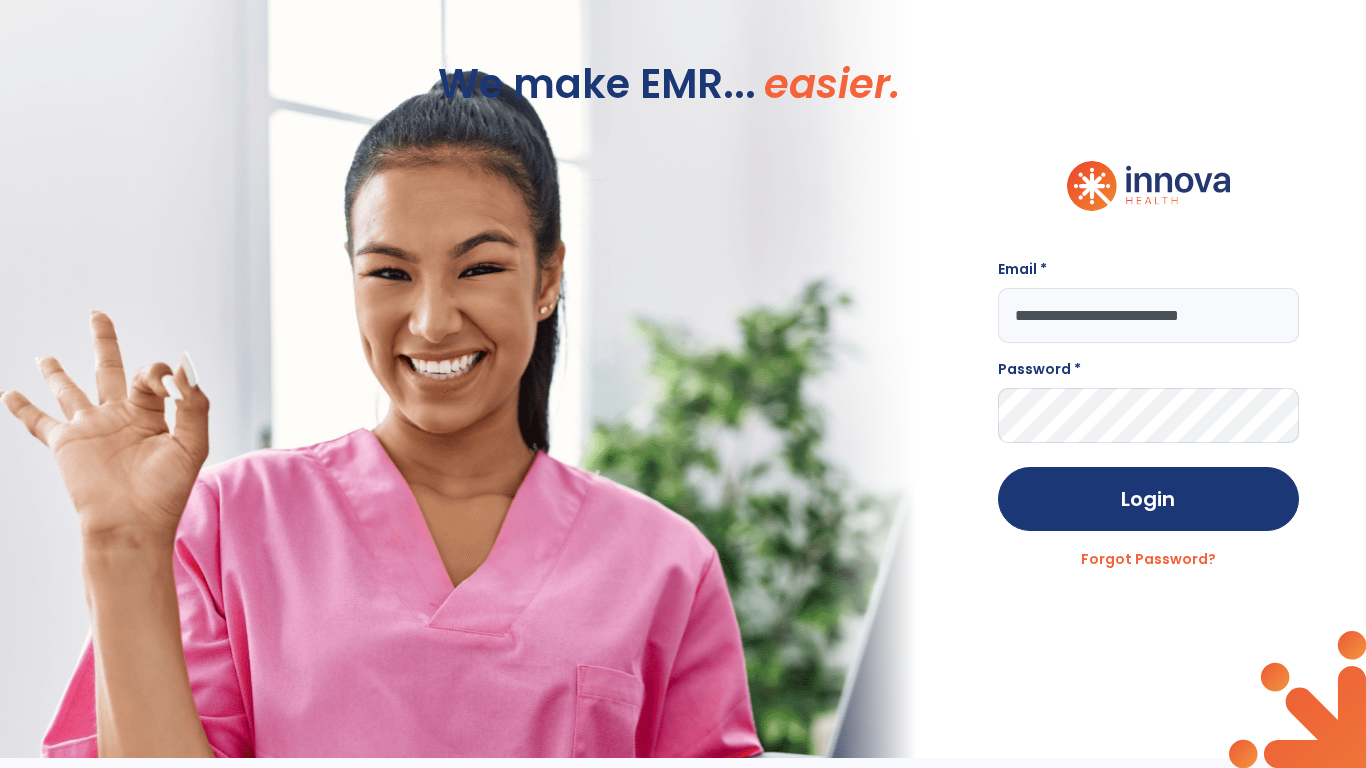 type on "**********" 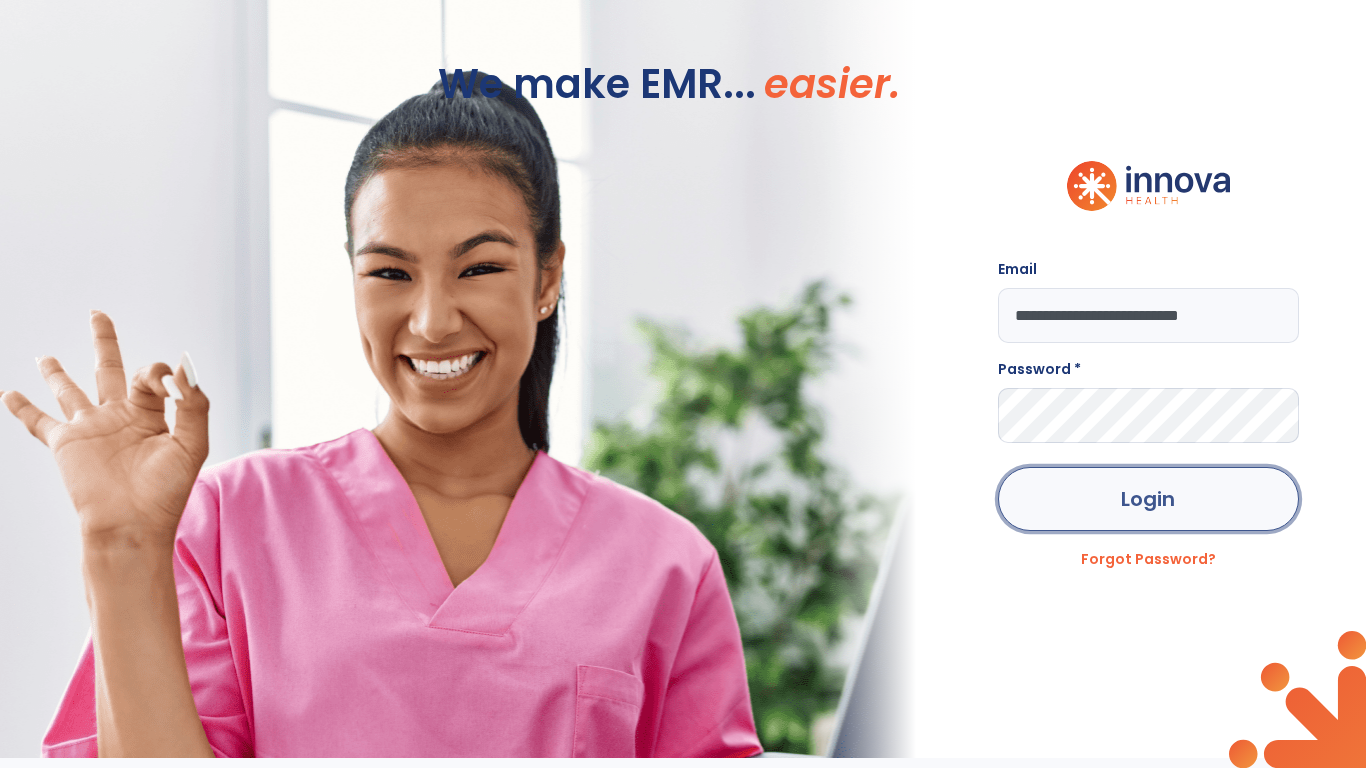 click on "Login" 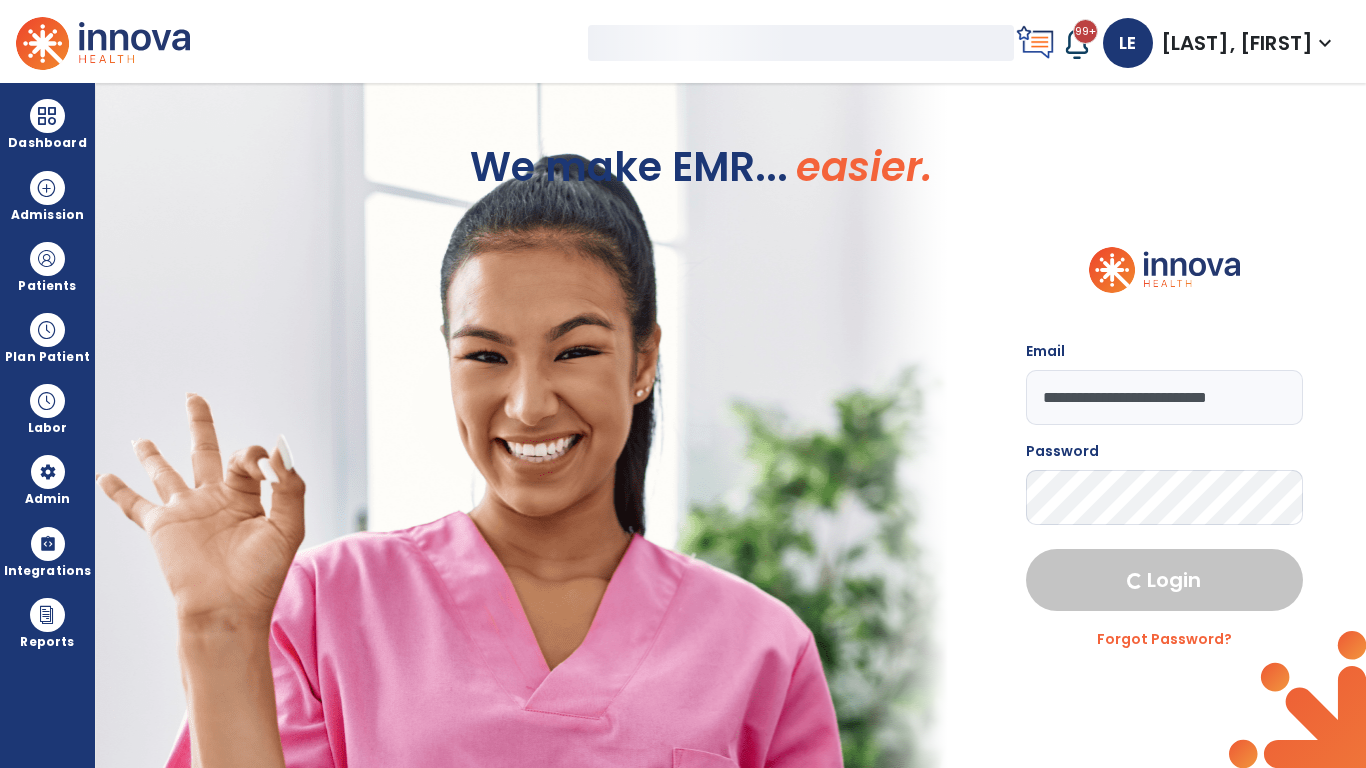 select on "***" 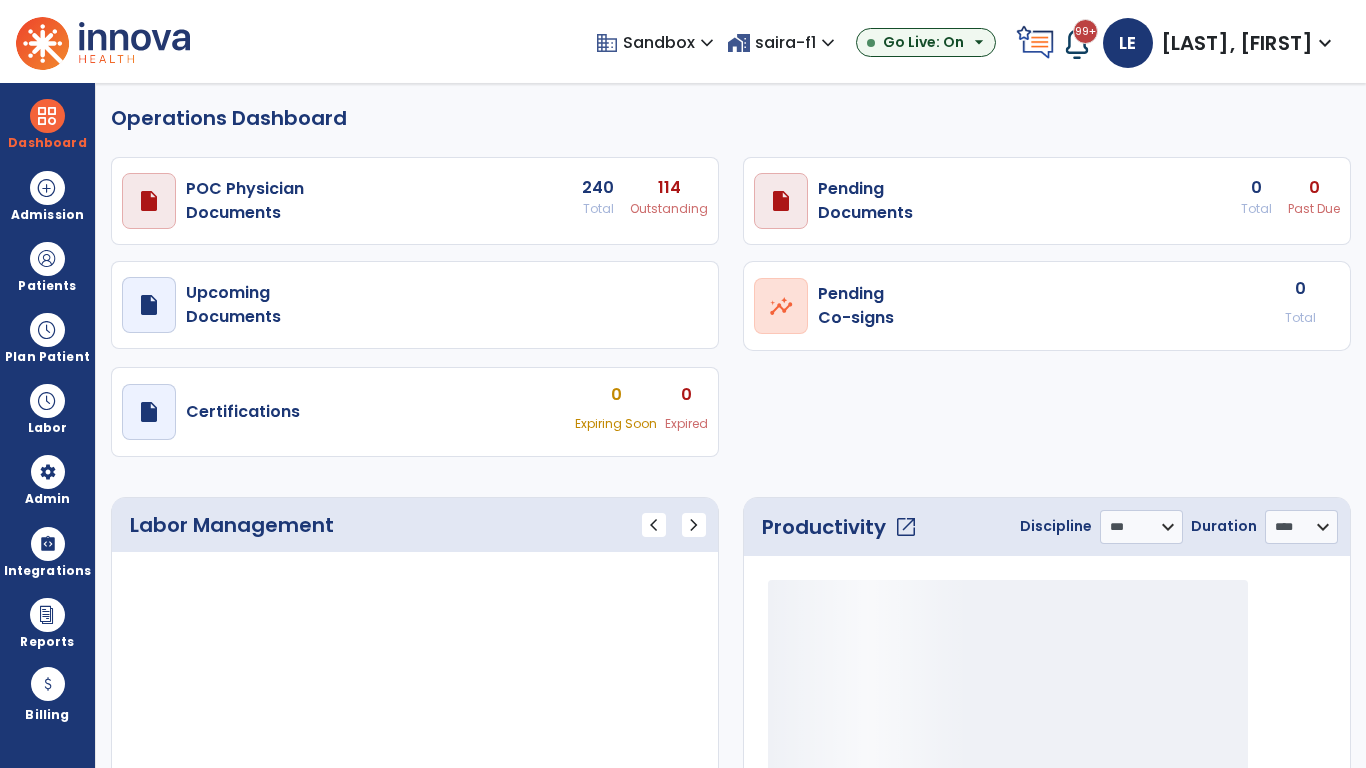 select on "***" 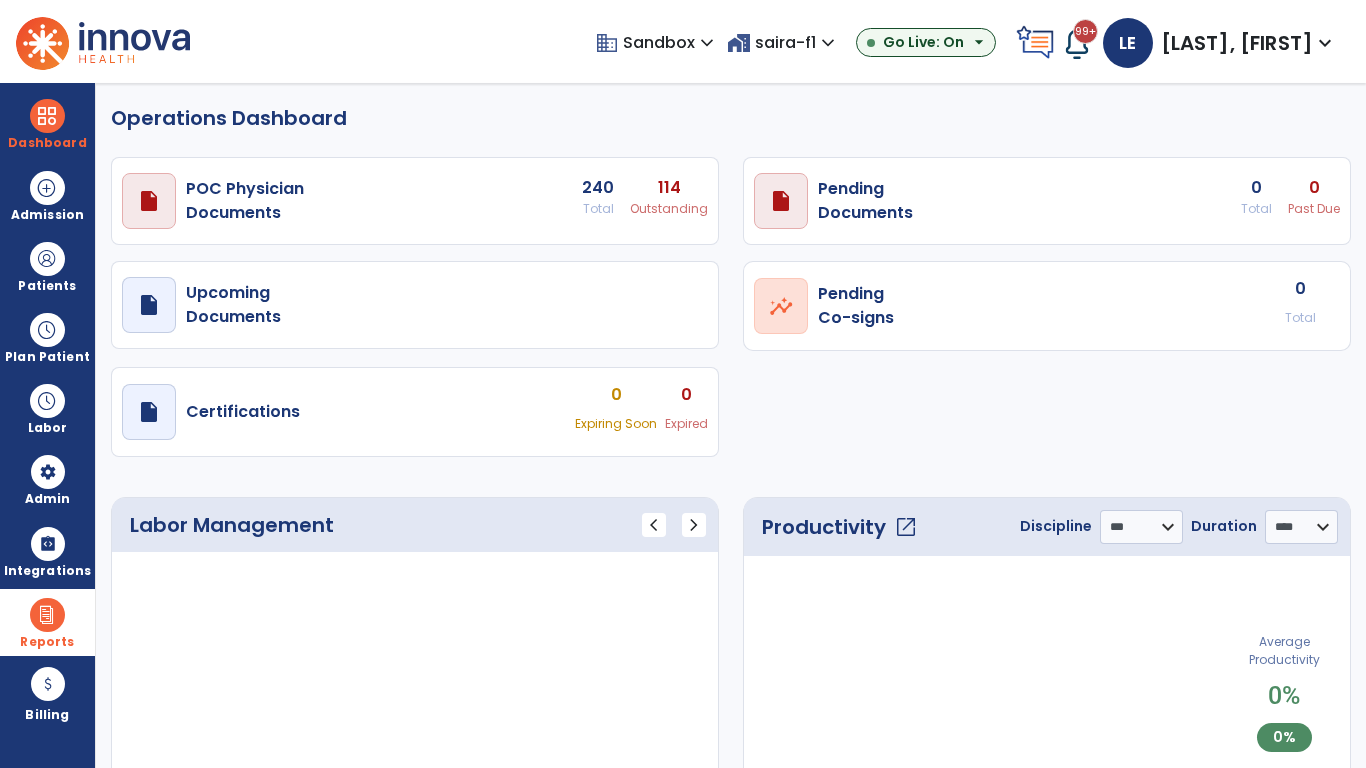 click at bounding box center (47, 615) 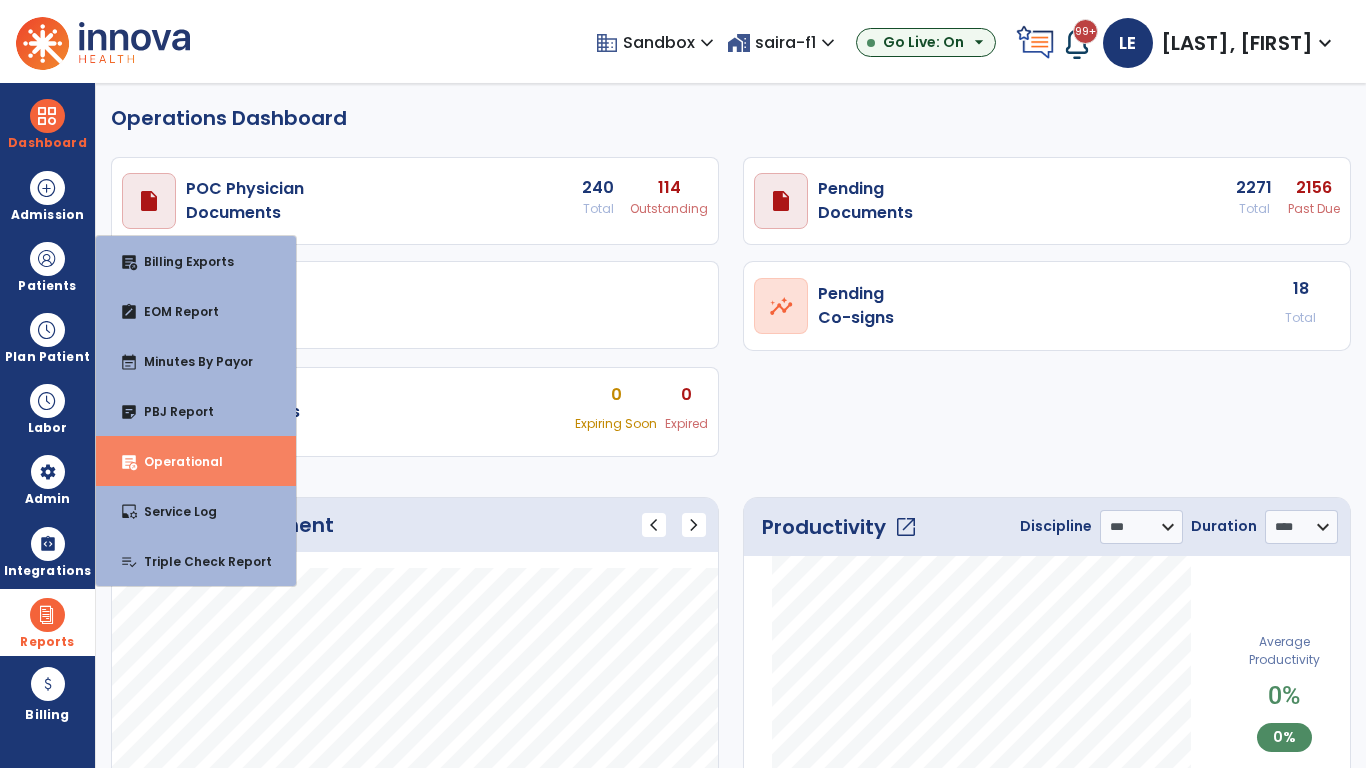 click on "Operational" at bounding box center (175, 461) 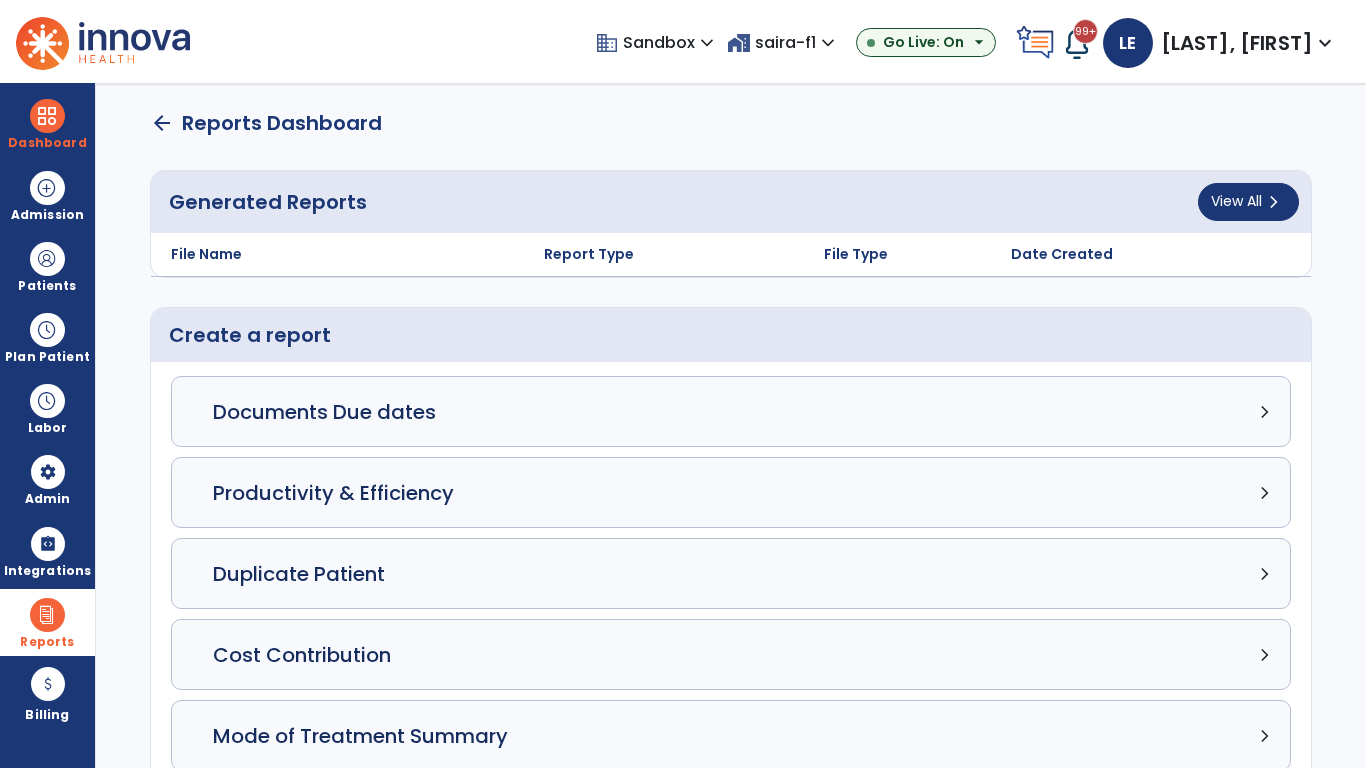 click on "Census Detail chevron_right" 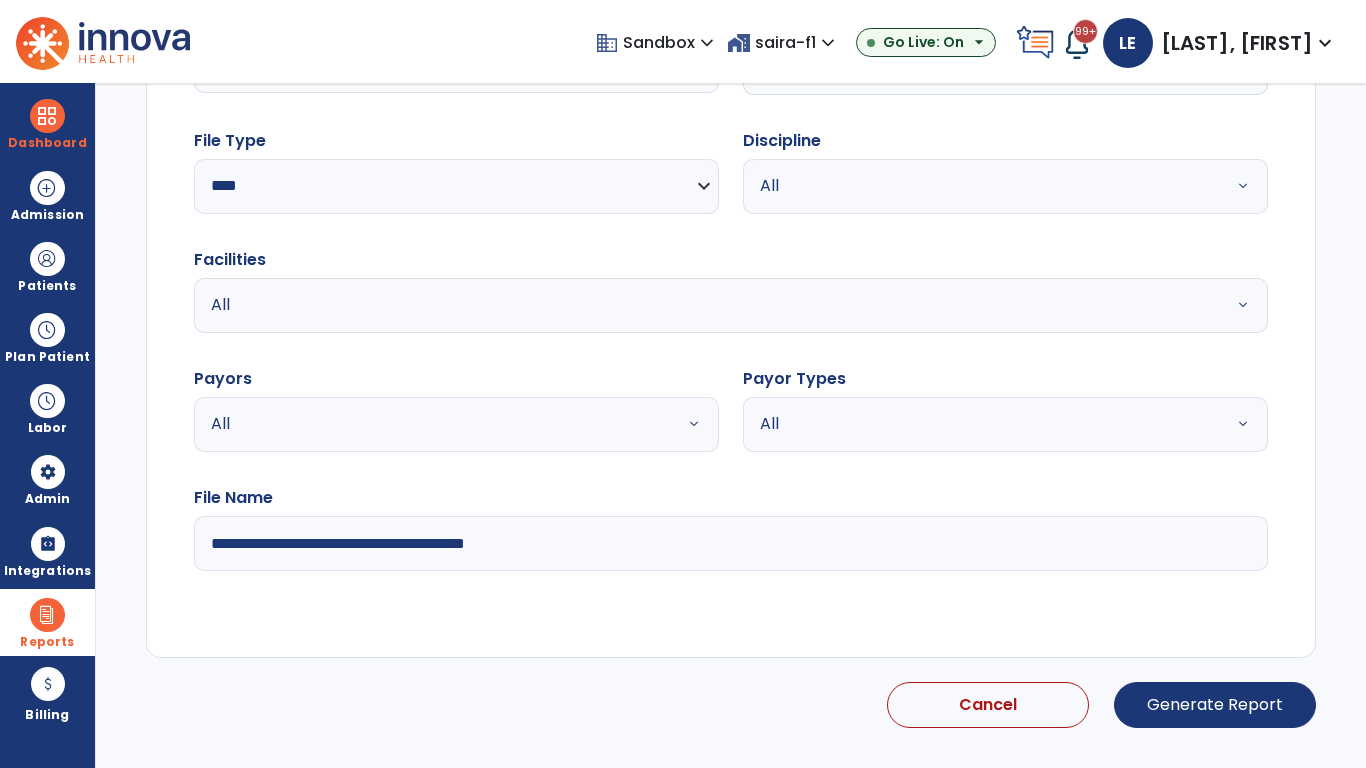 select on "*****" 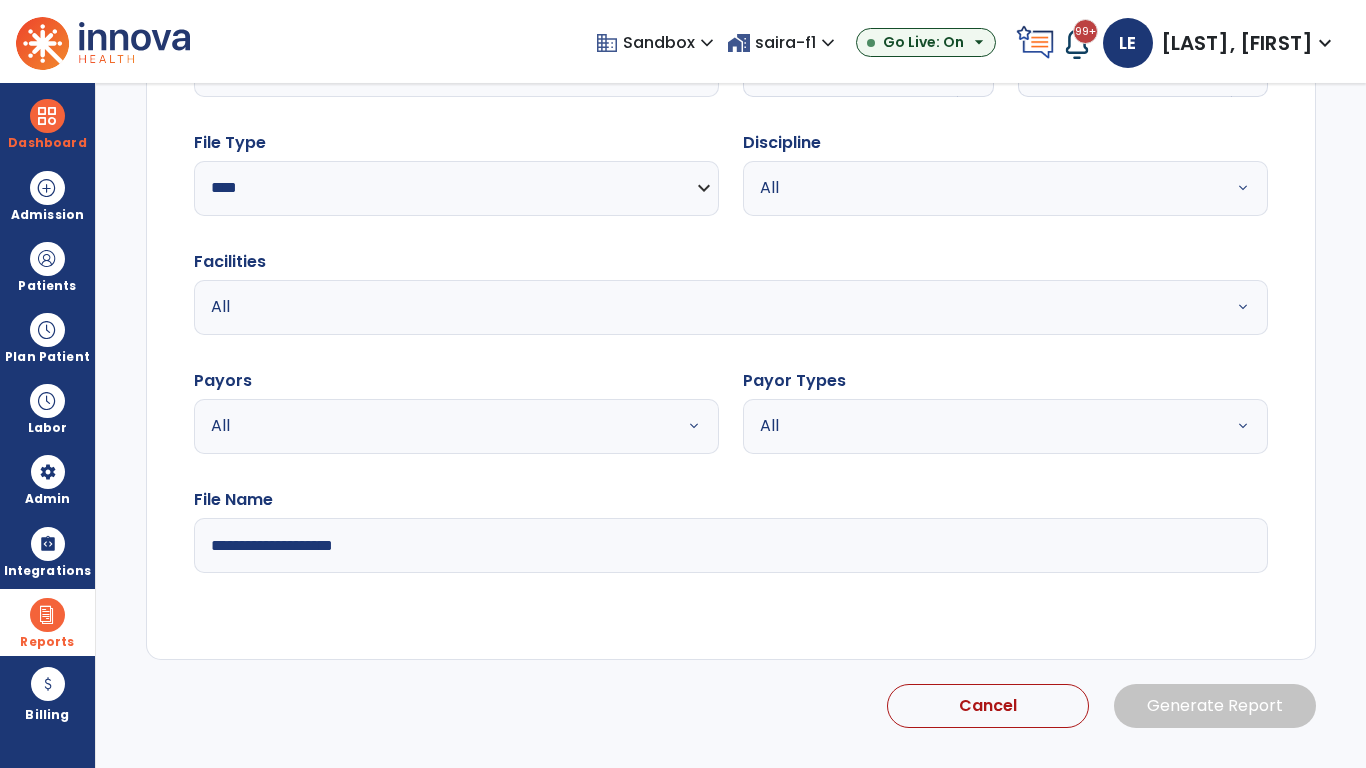 click 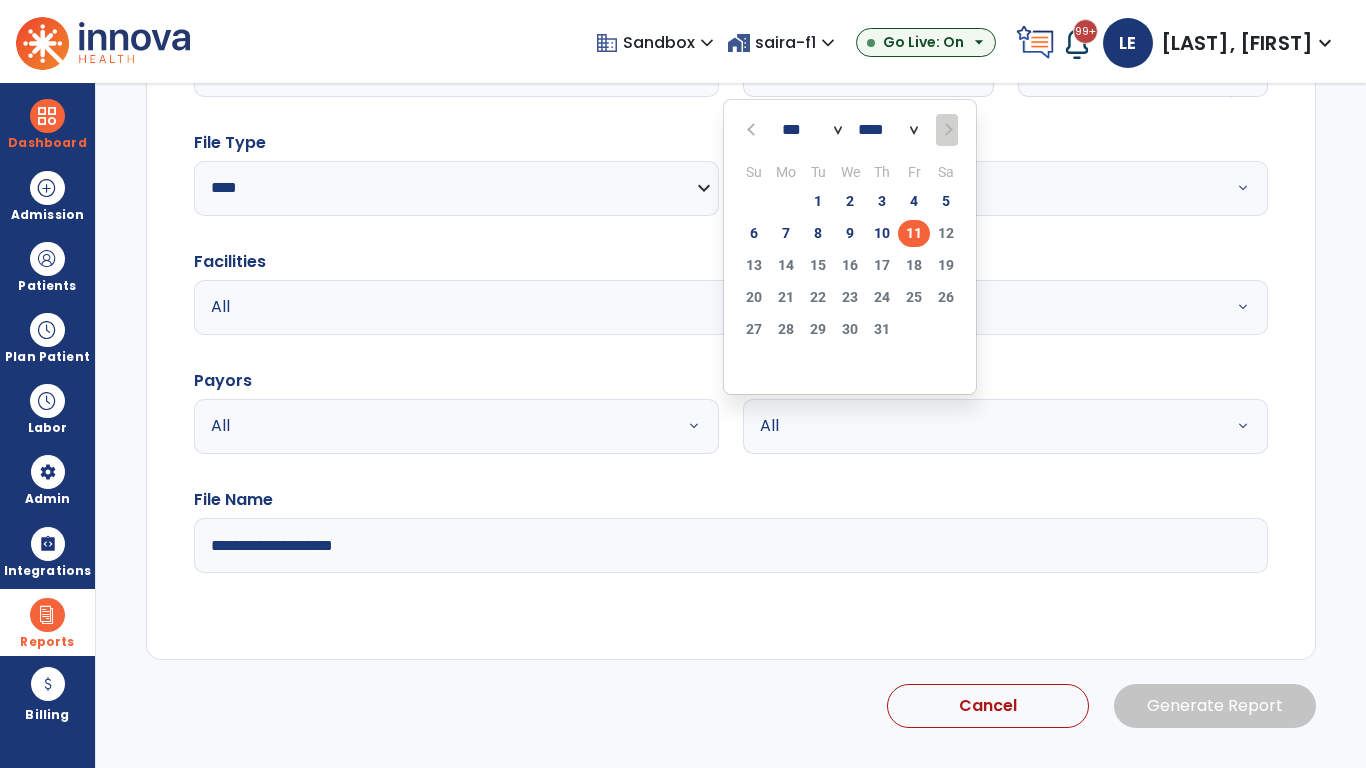 scroll, scrollTop: 192, scrollLeft: 0, axis: vertical 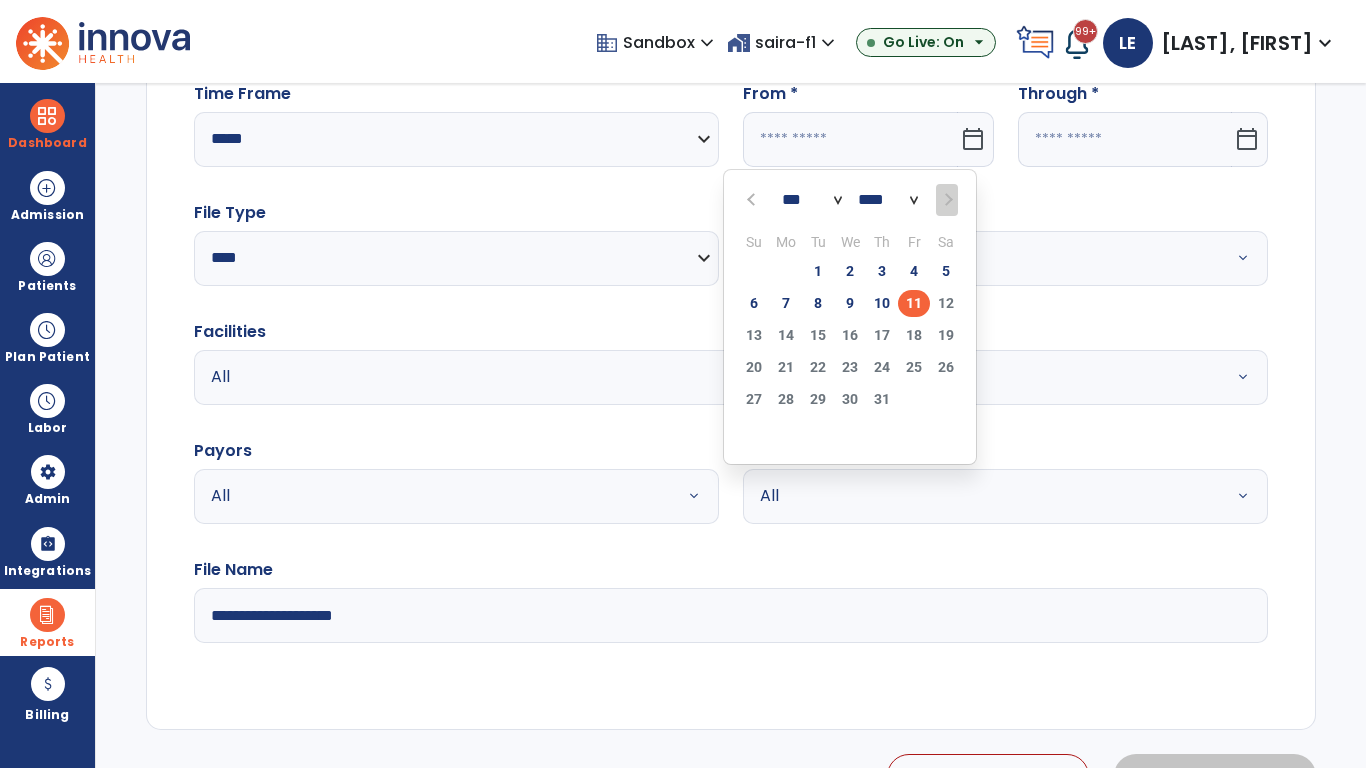 select on "****" 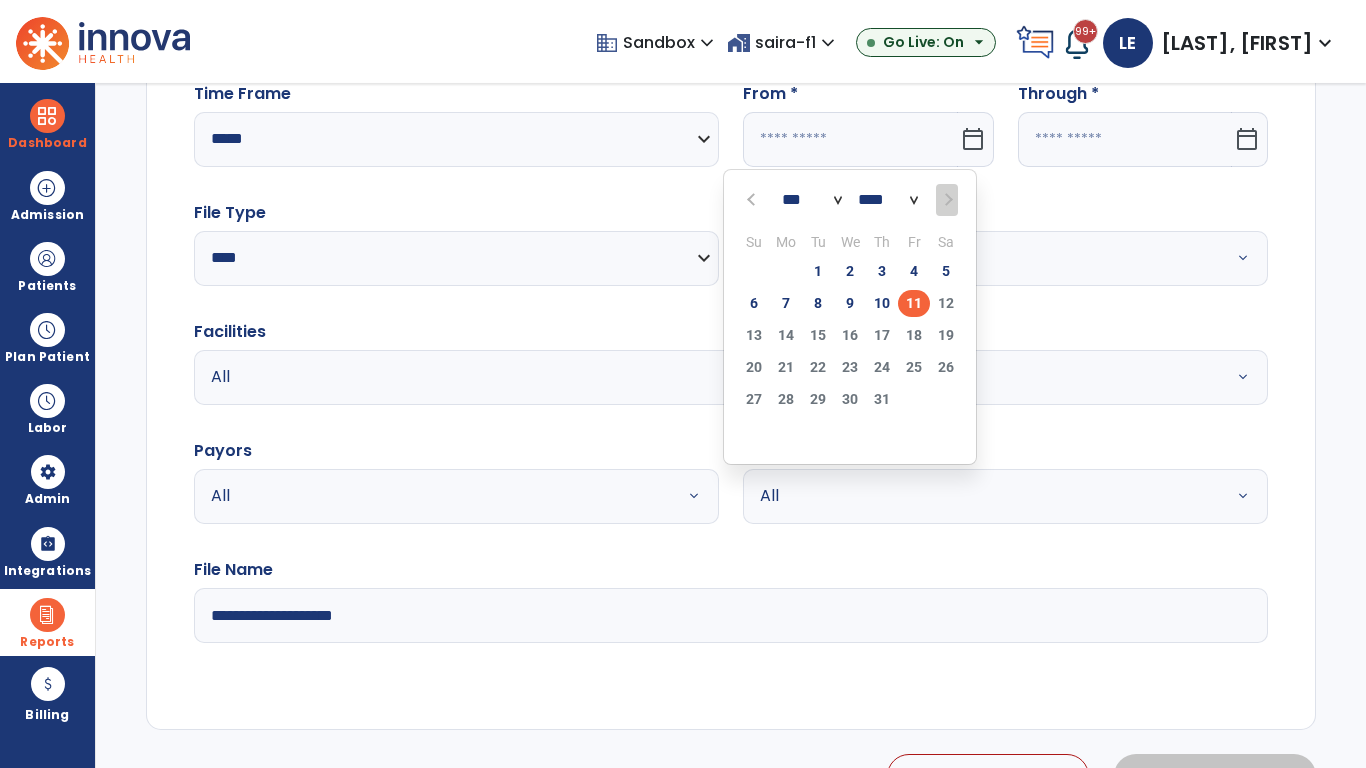 select on "**" 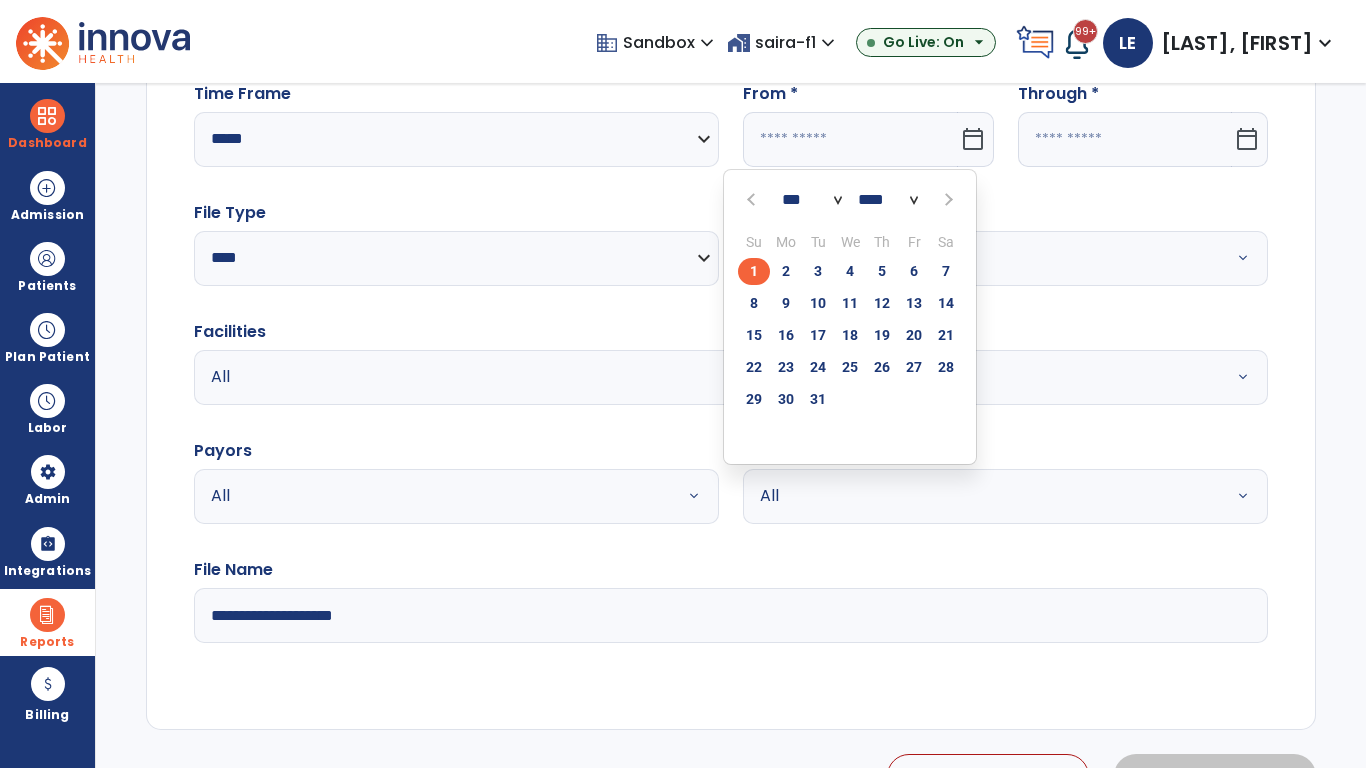 click on "1" 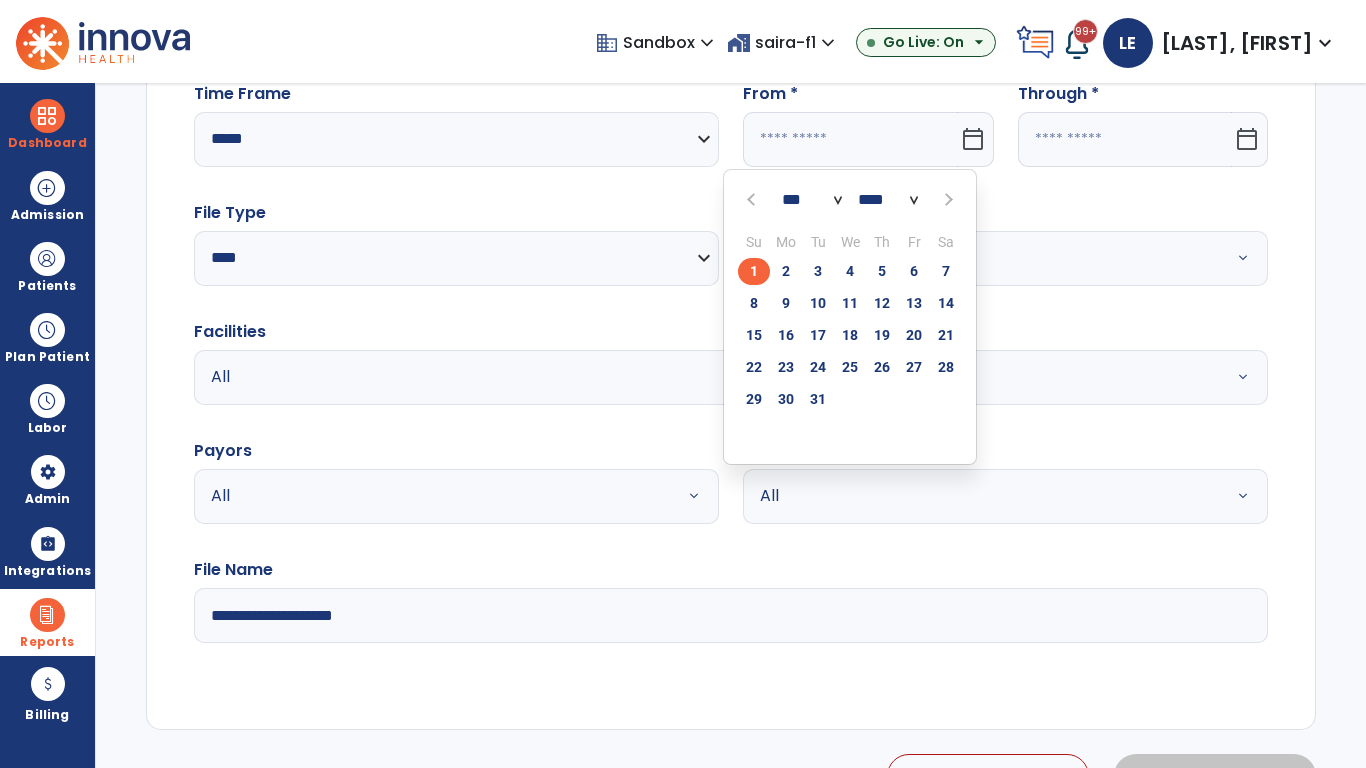 type on "**********" 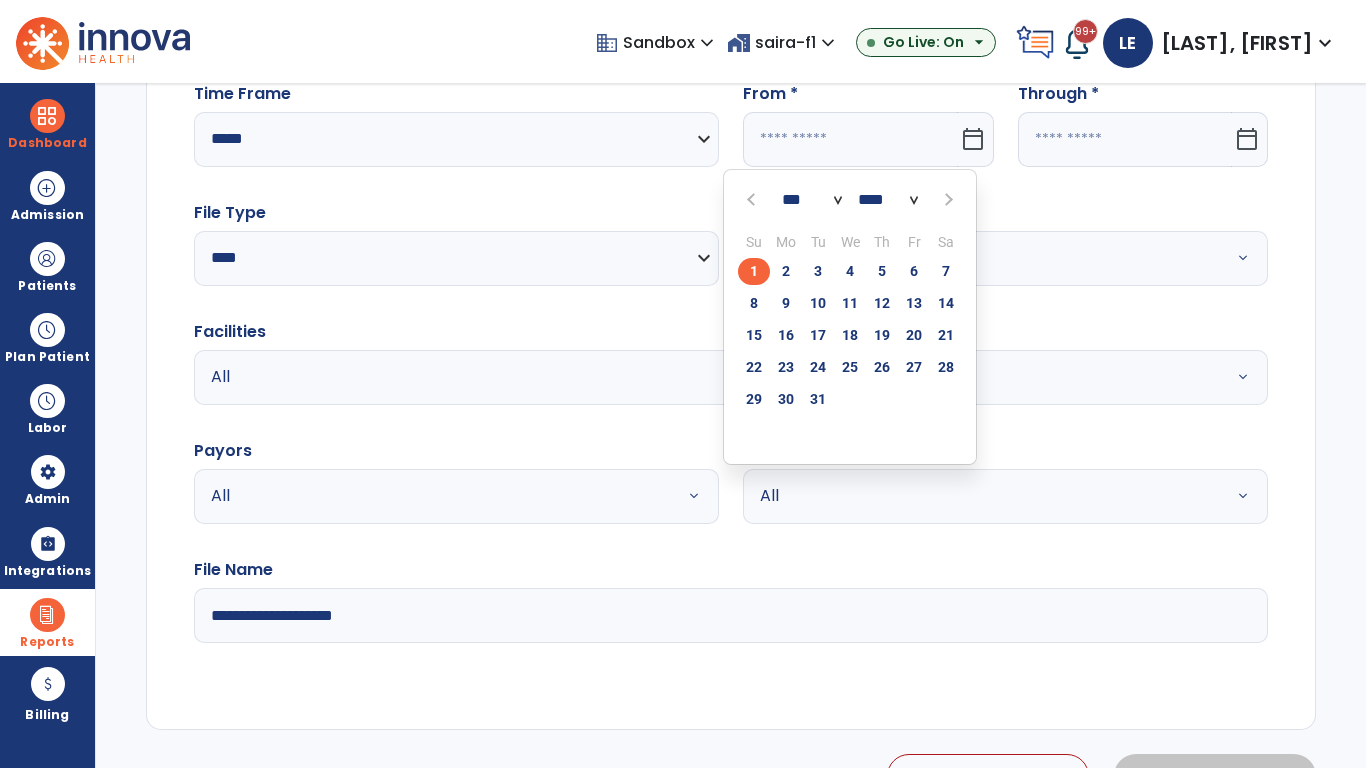 type on "*********" 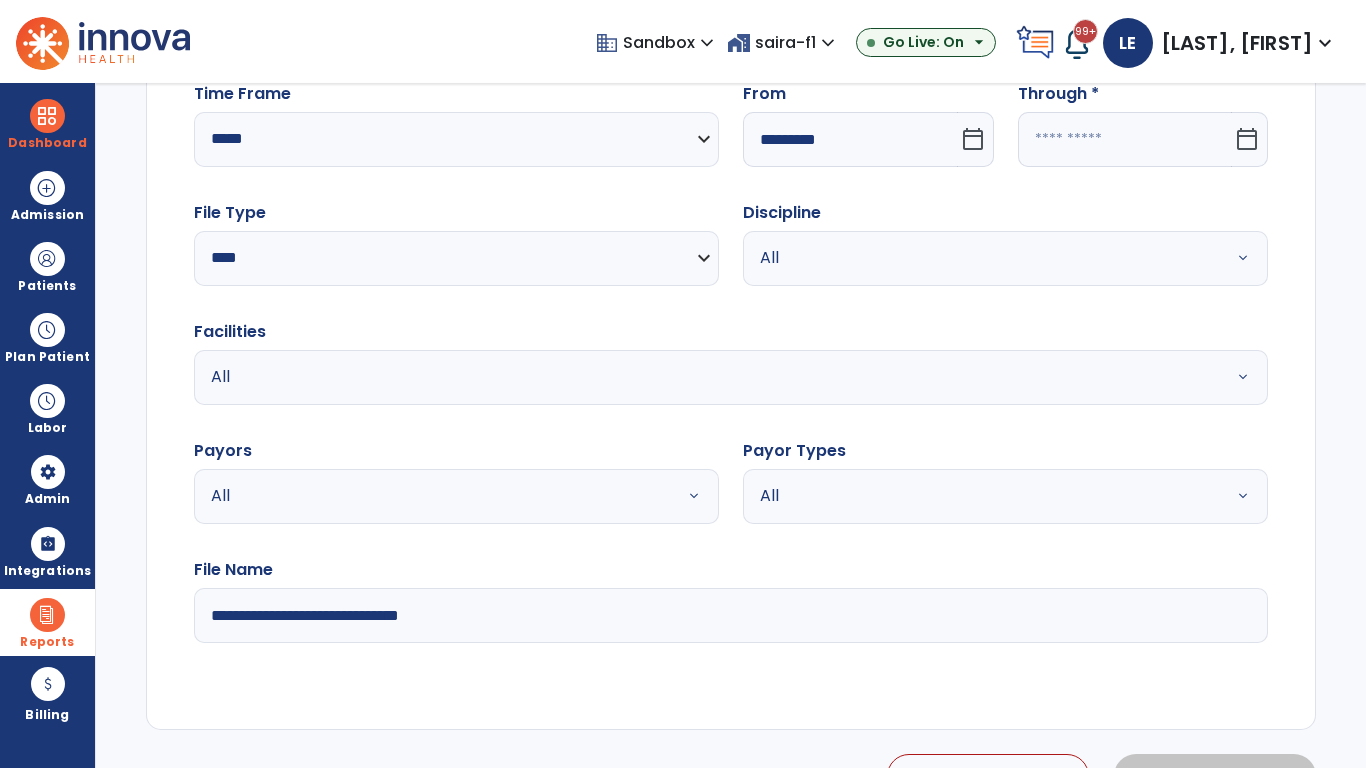 click 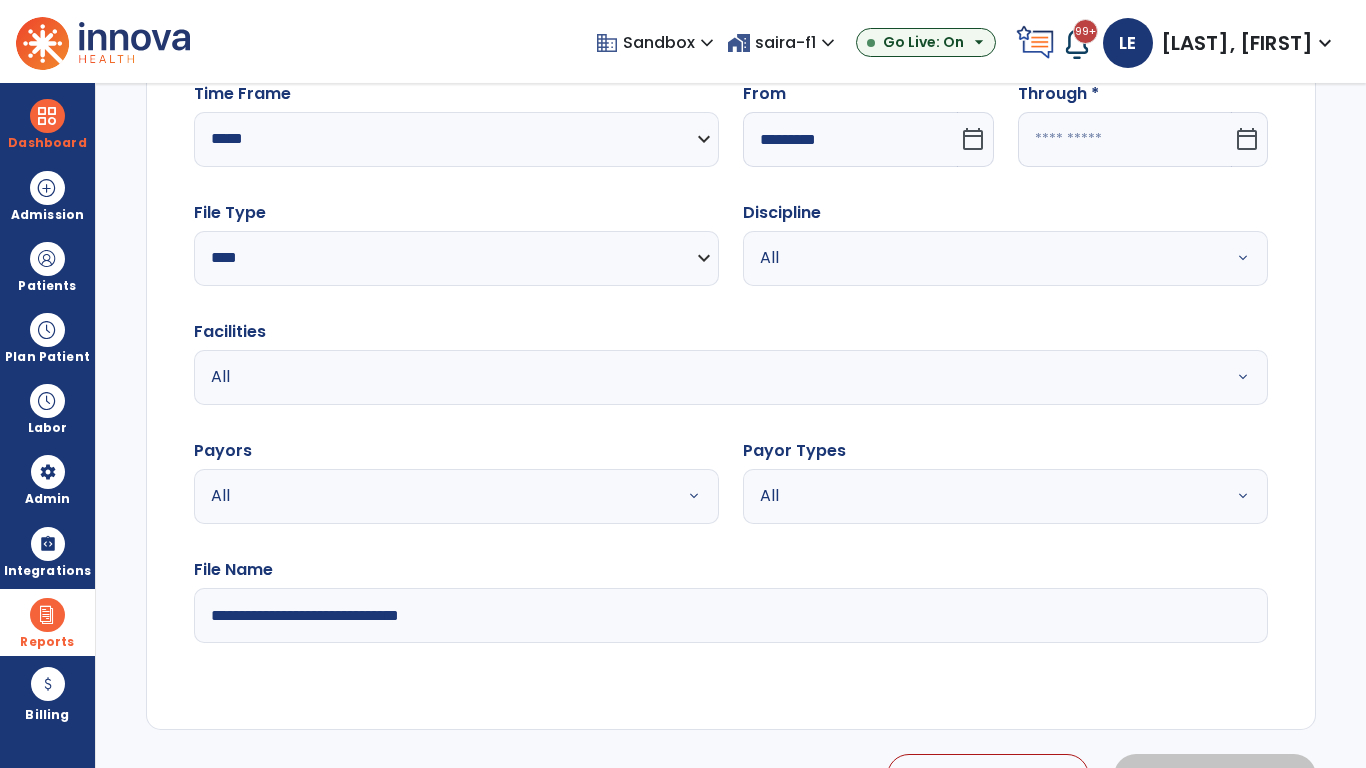 select on "*" 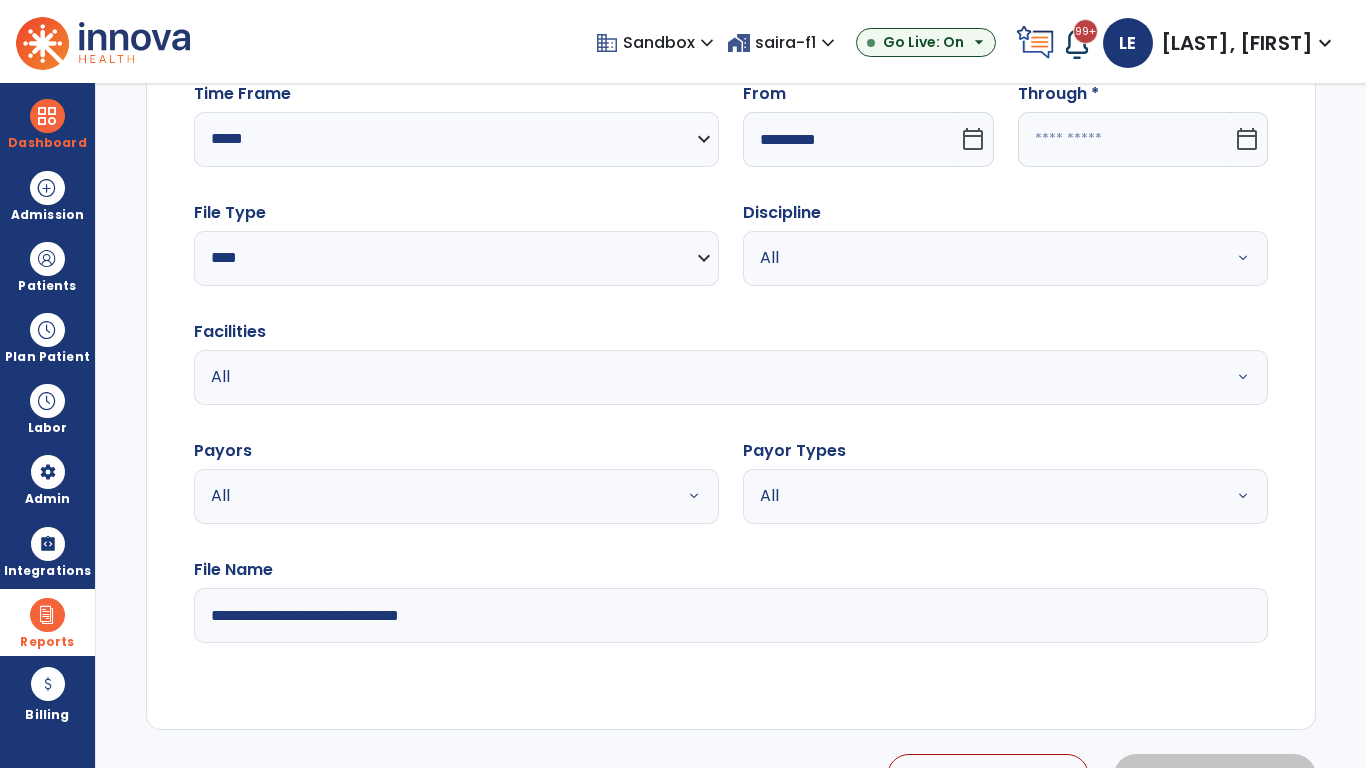 select on "****" 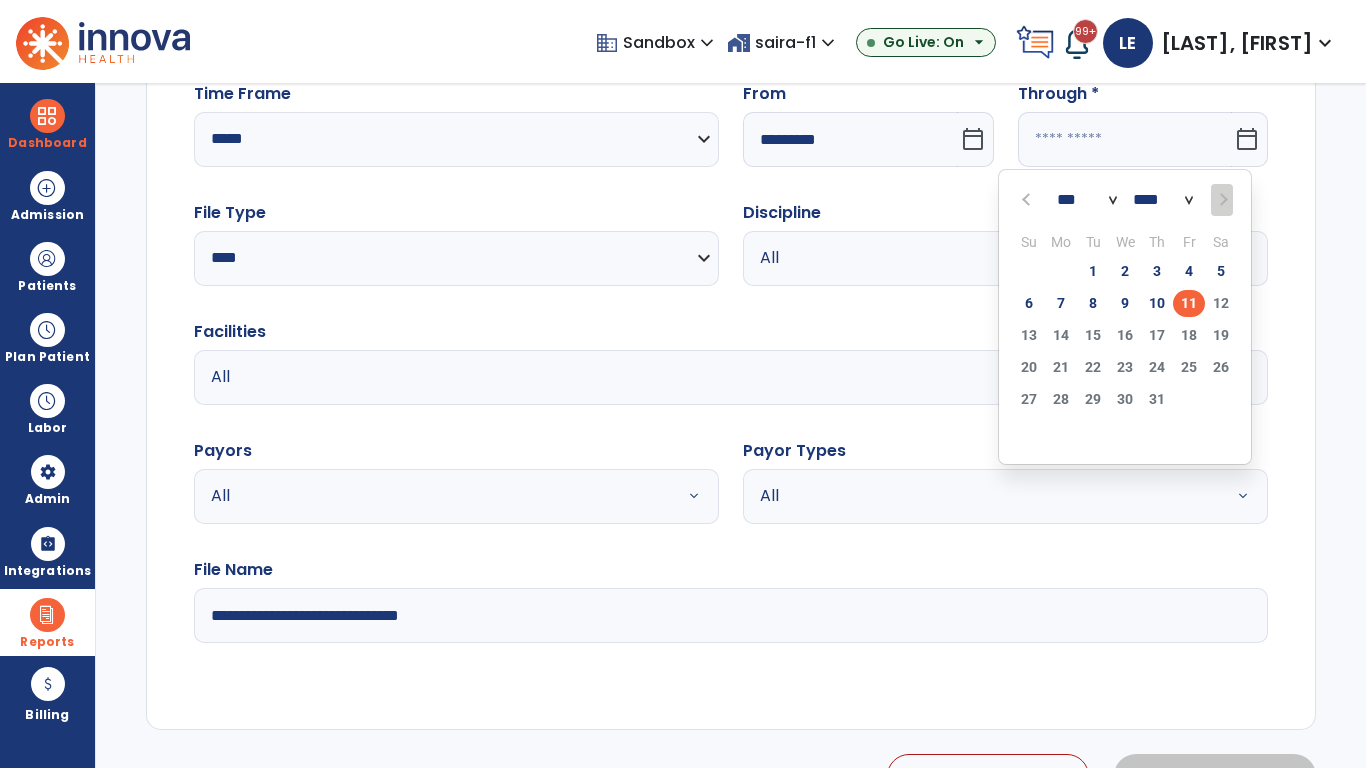 select on "*" 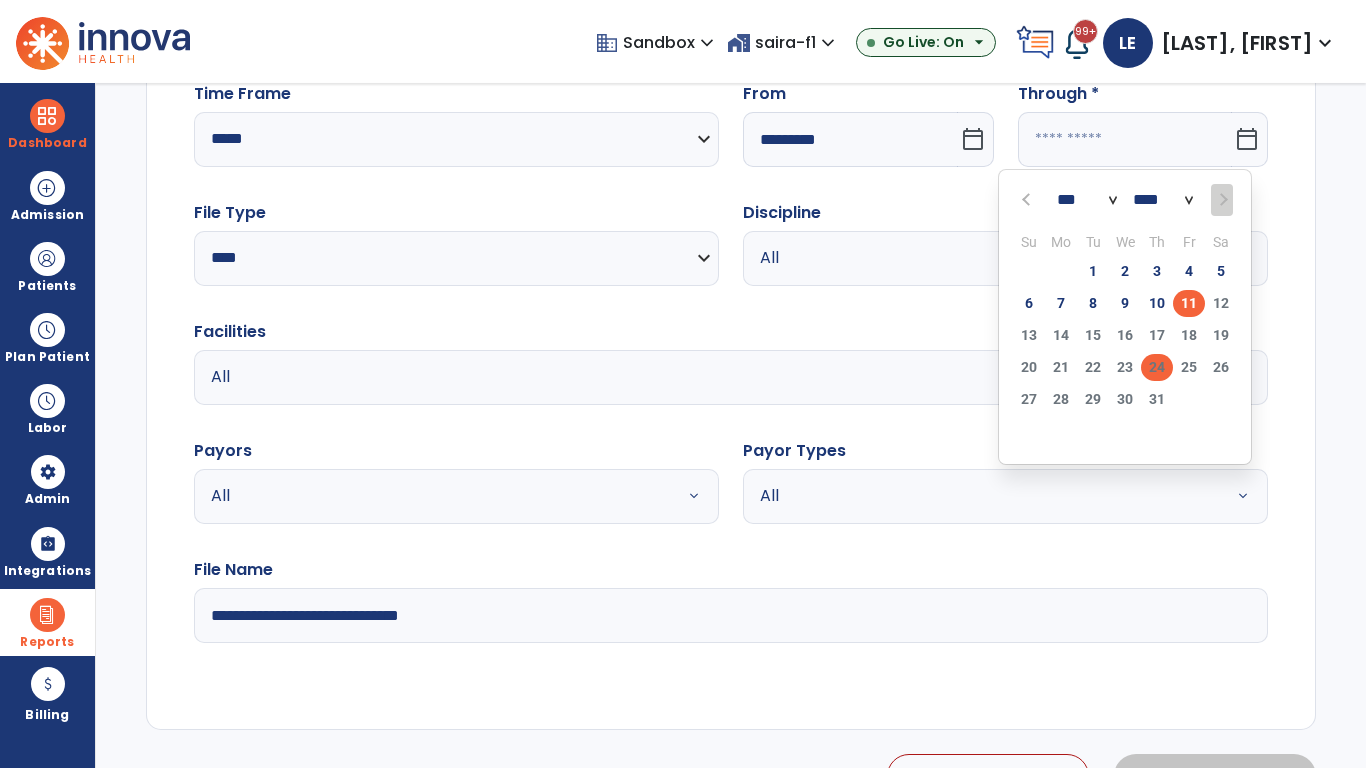 click on "24" 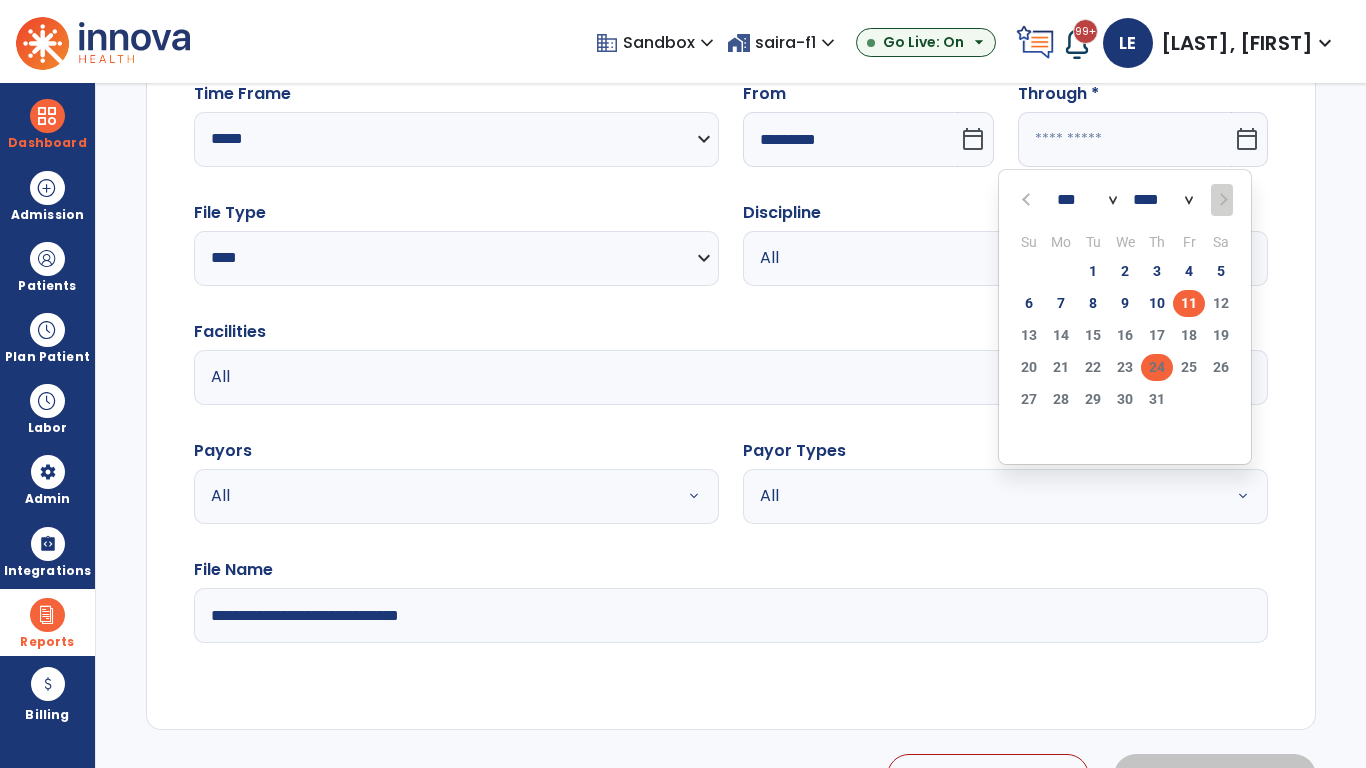 type on "**********" 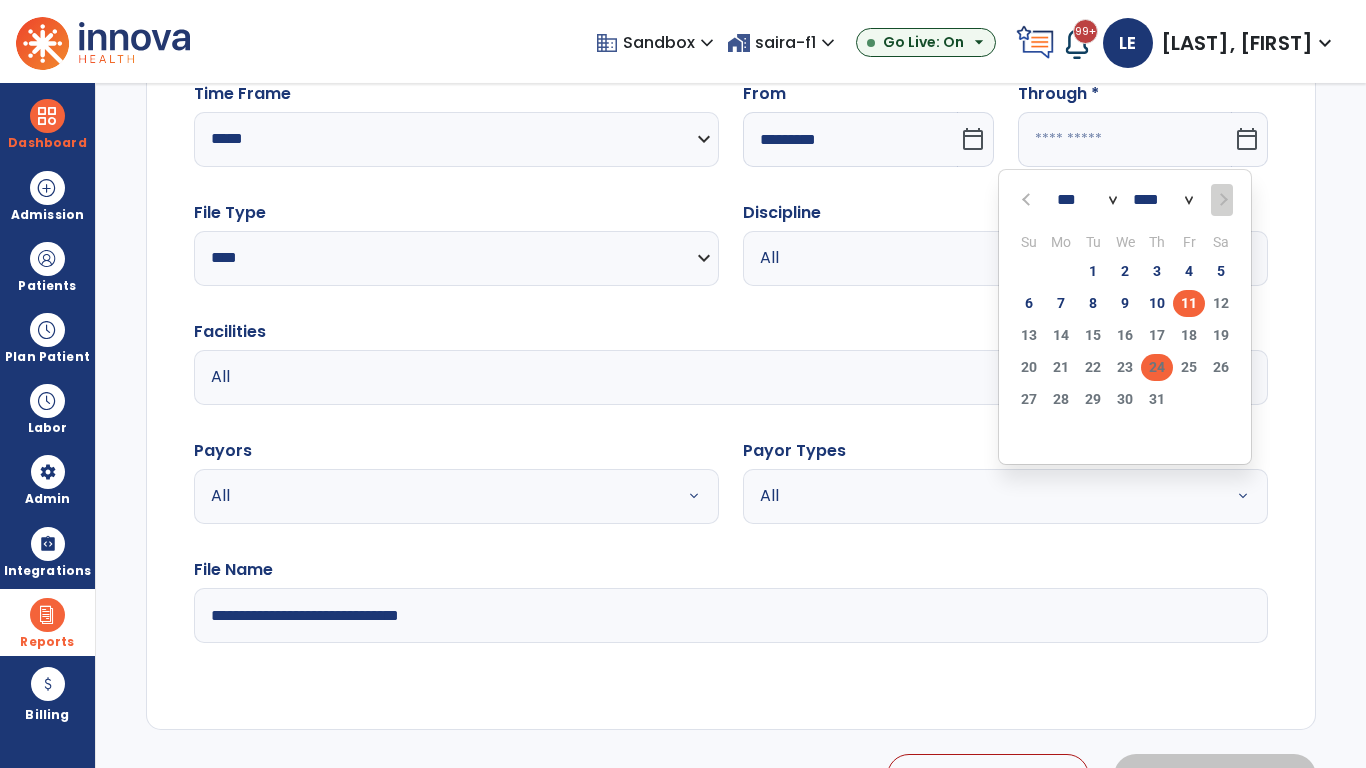 type on "*********" 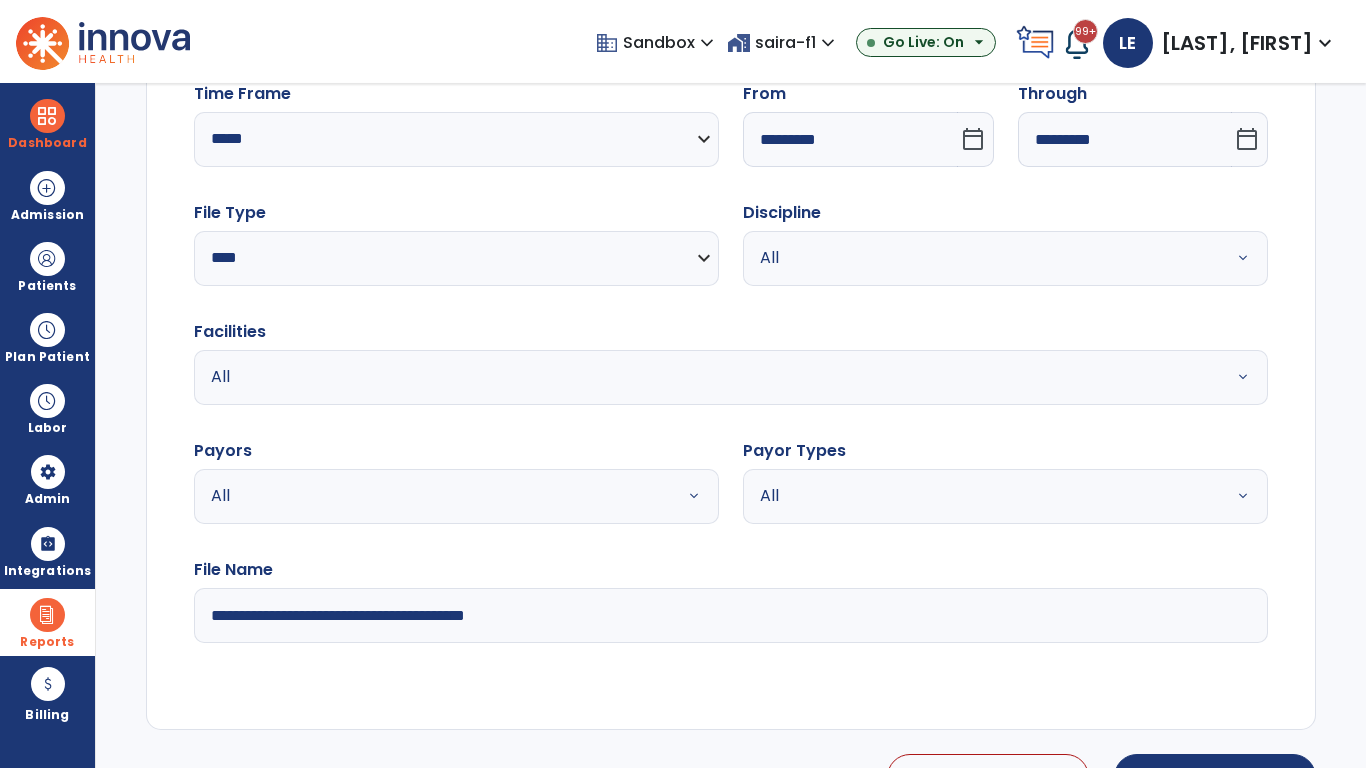 click on "All" at bounding box center [981, 258] 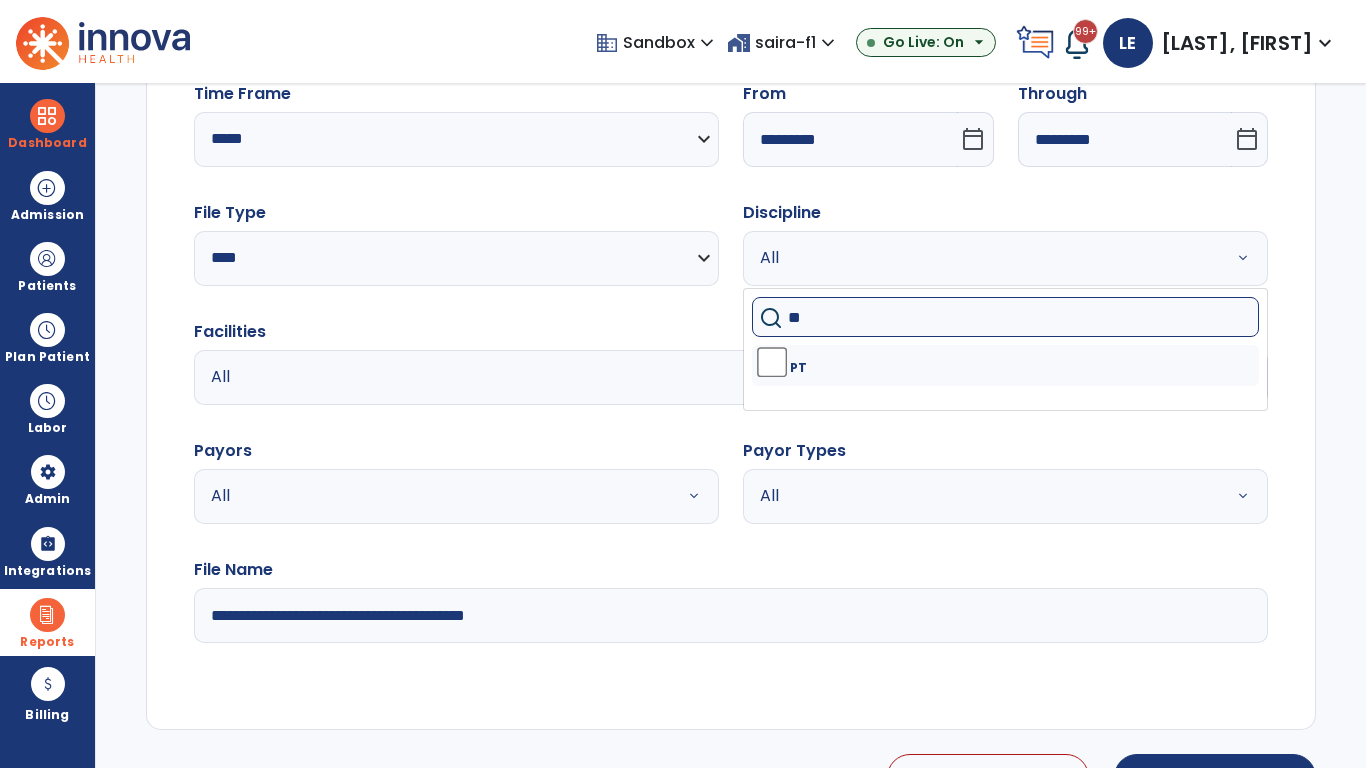 type on "**" 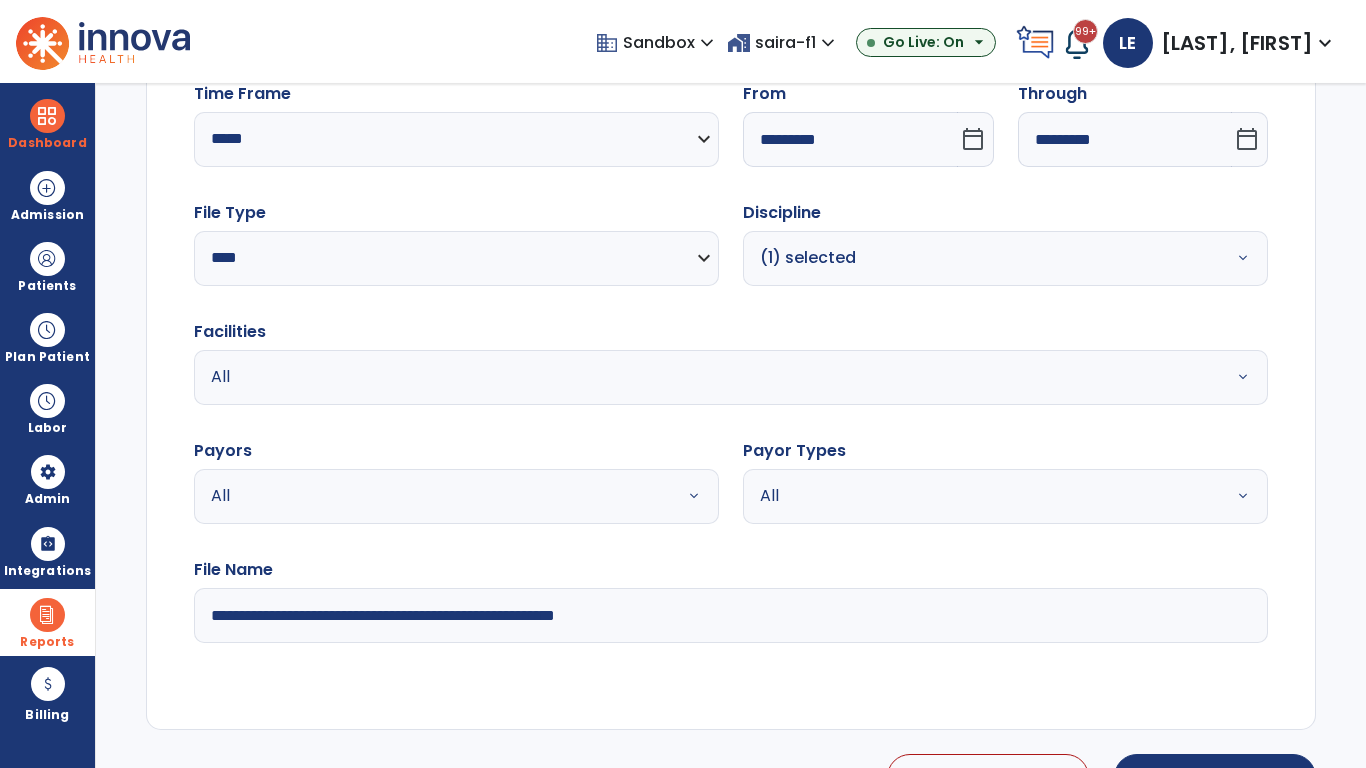 type on "**********" 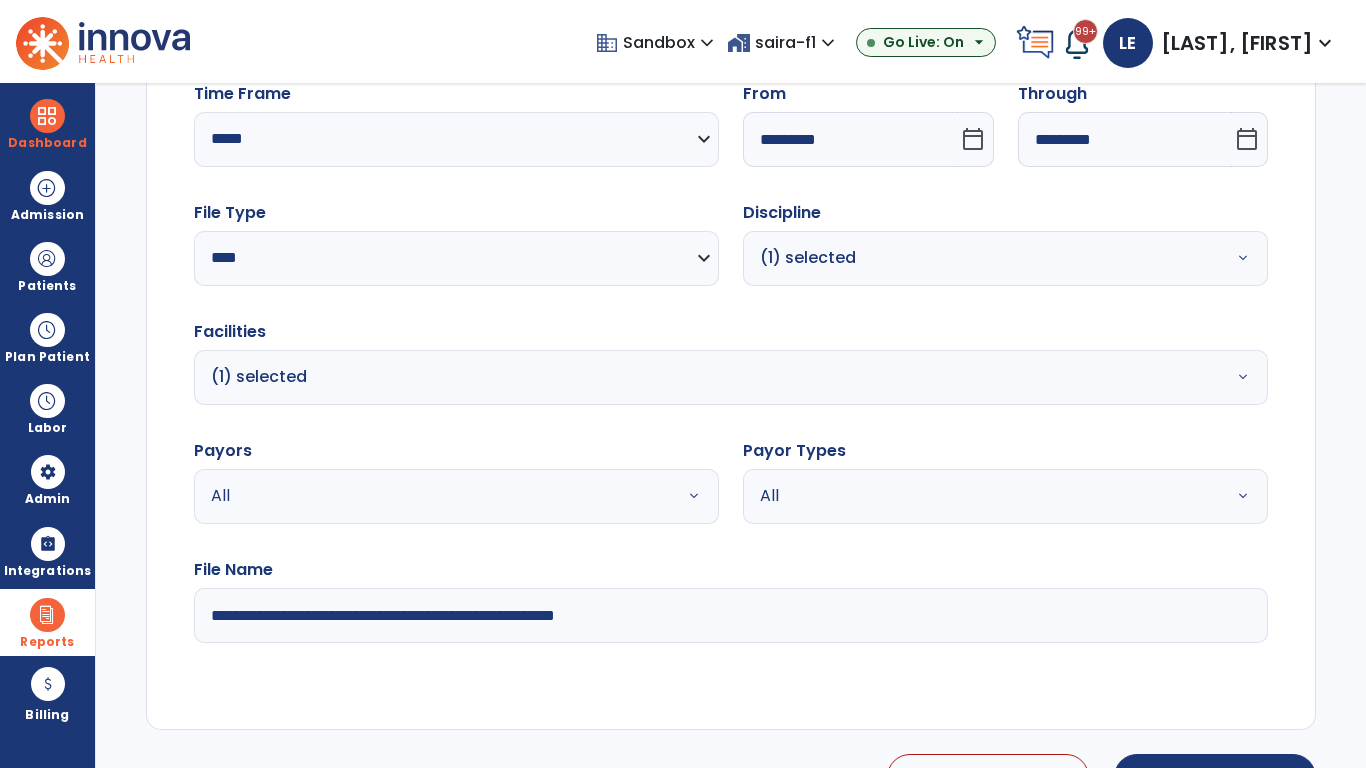 scroll, scrollTop: 224, scrollLeft: 0, axis: vertical 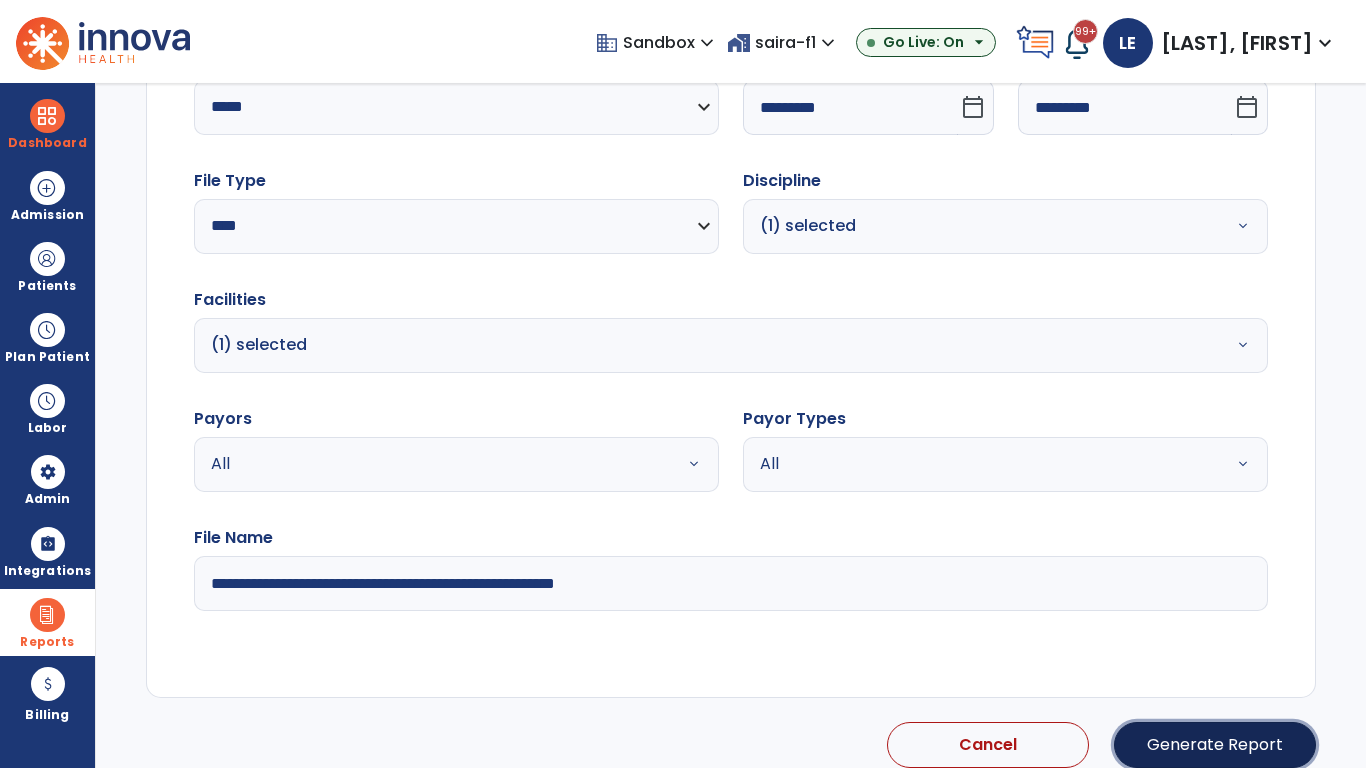 click on "Generate Report" 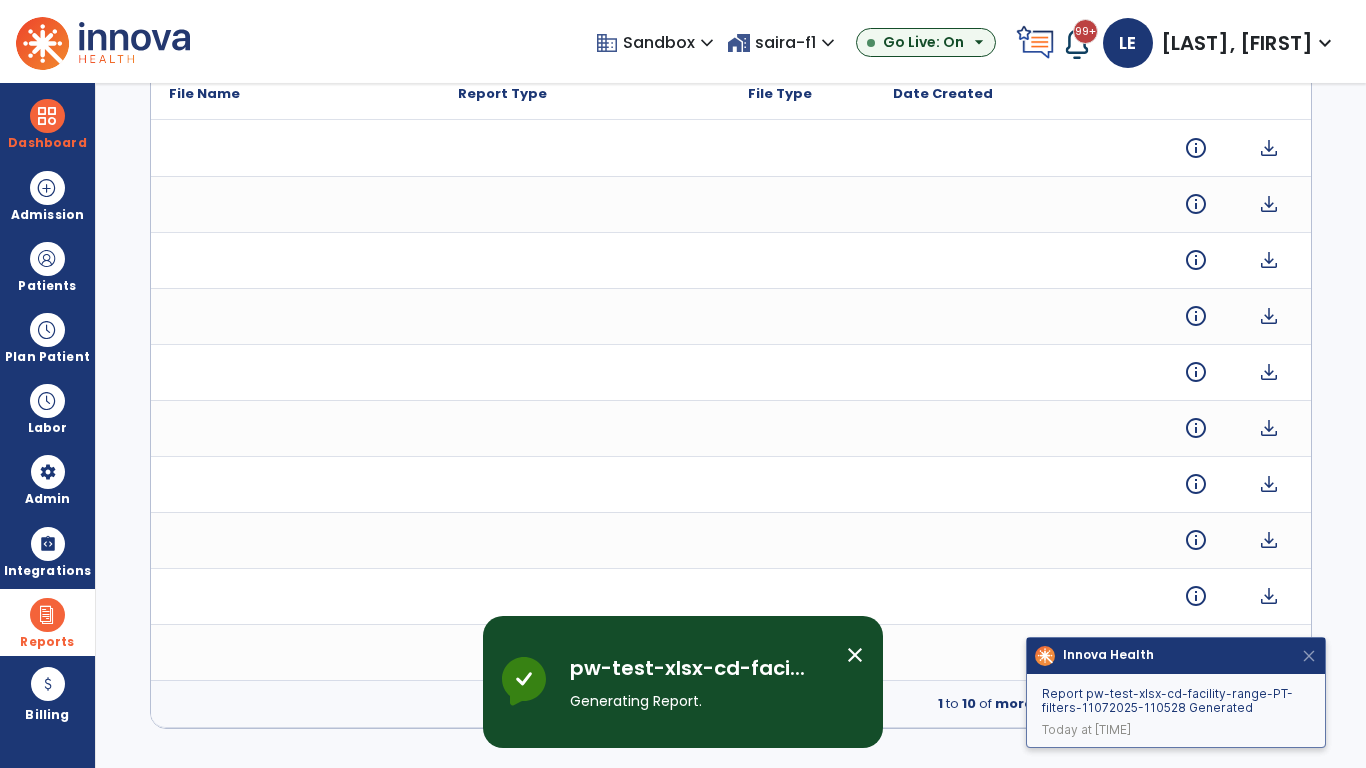 scroll, scrollTop: 0, scrollLeft: 0, axis: both 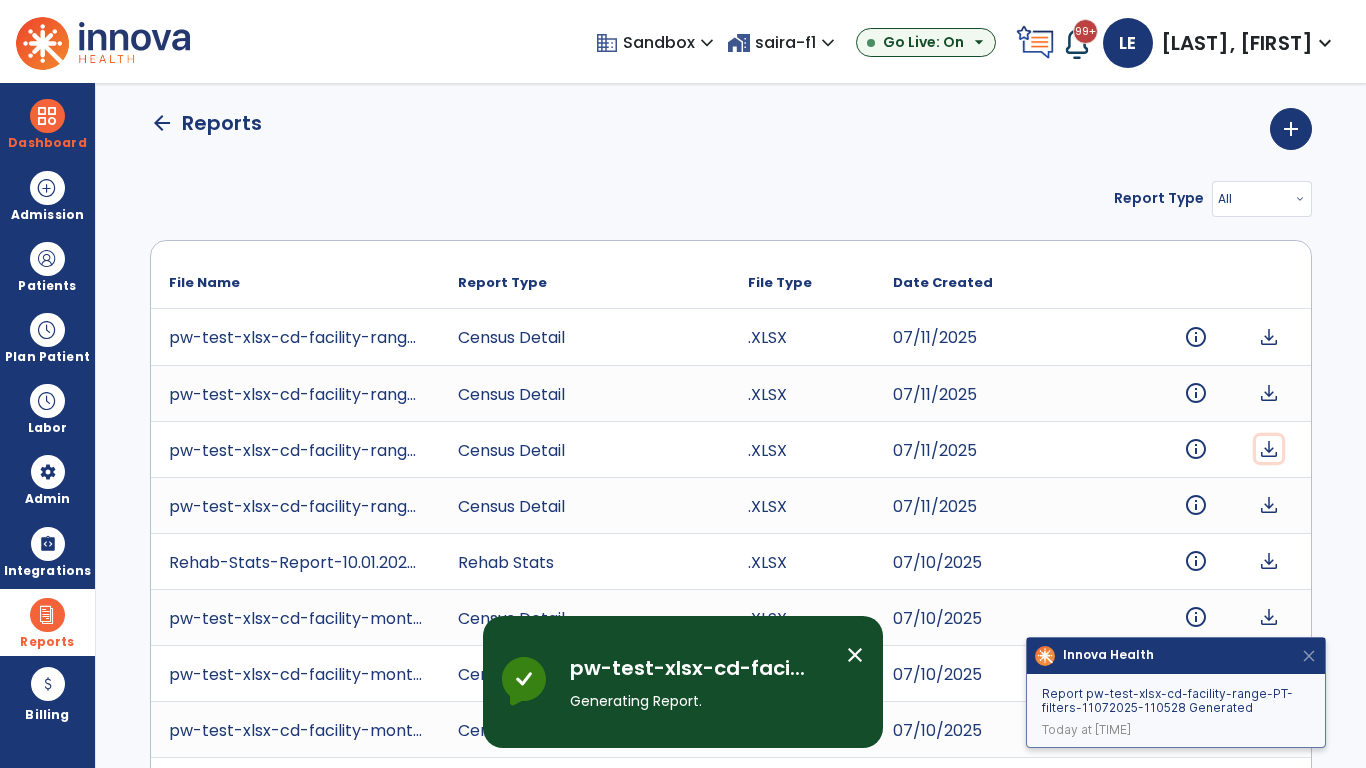 click on "download" 